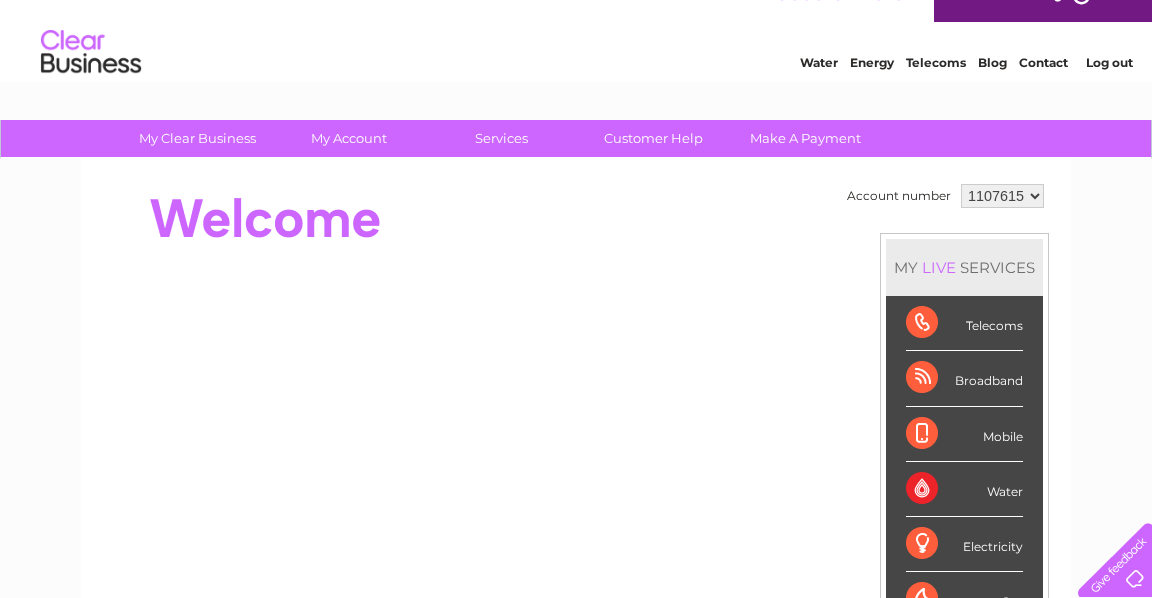 scroll, scrollTop: 0, scrollLeft: 0, axis: both 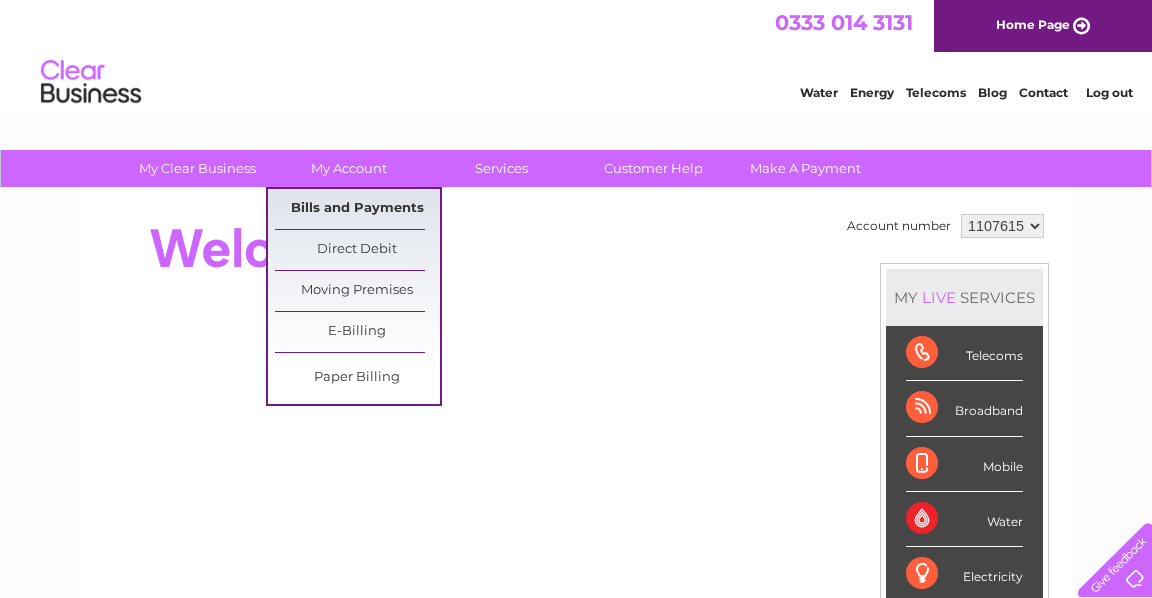 click on "Bills and Payments" at bounding box center (357, 209) 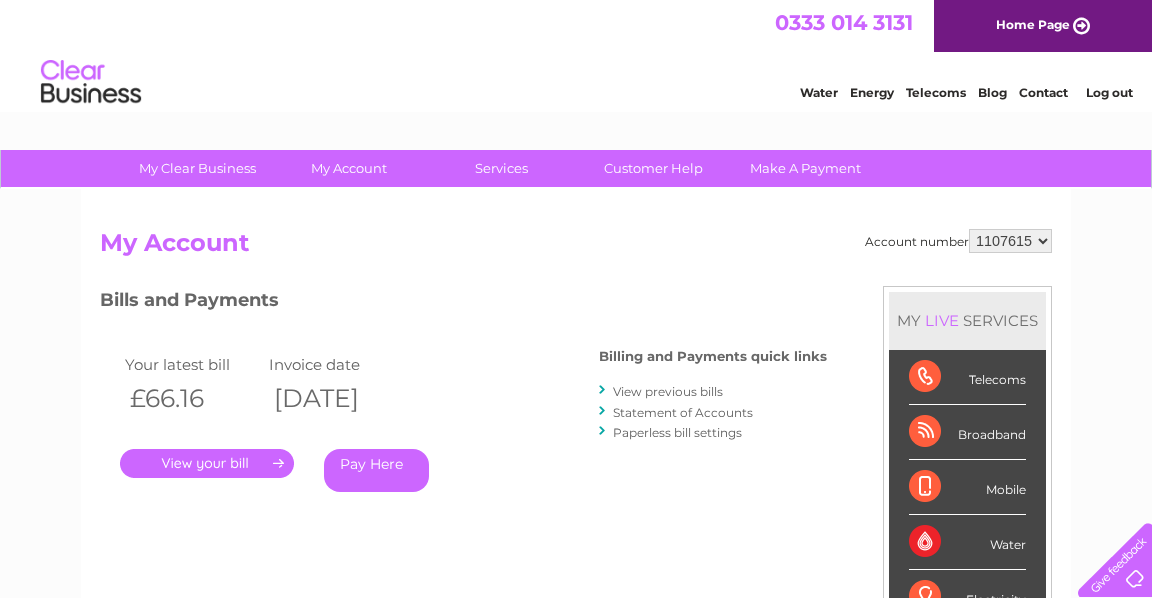 scroll, scrollTop: 0, scrollLeft: 0, axis: both 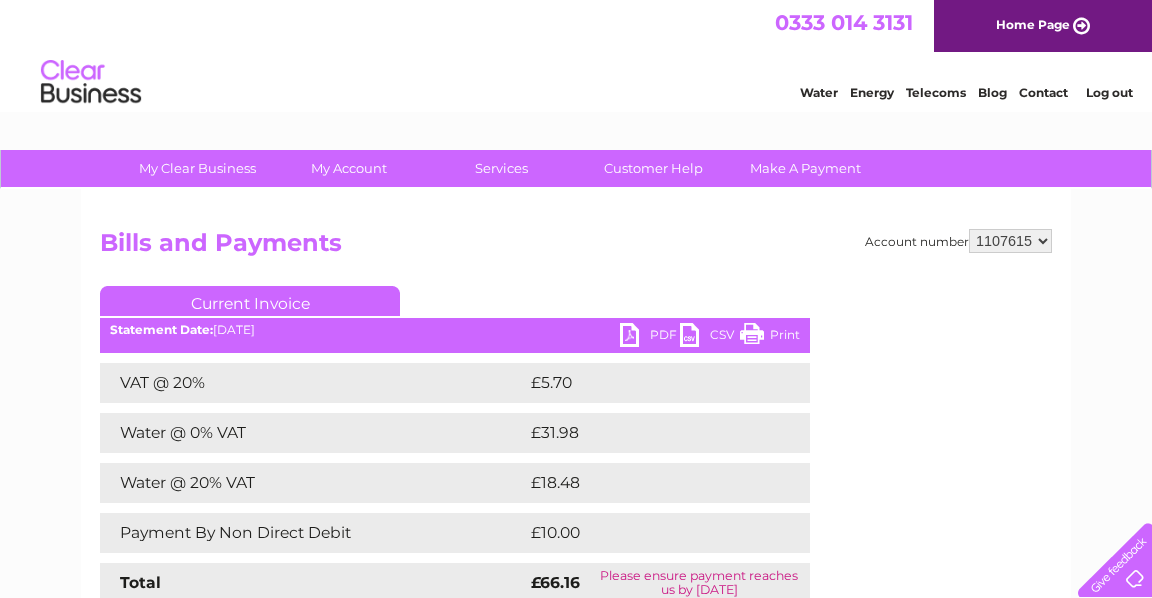 click on "PDF" at bounding box center (650, 337) 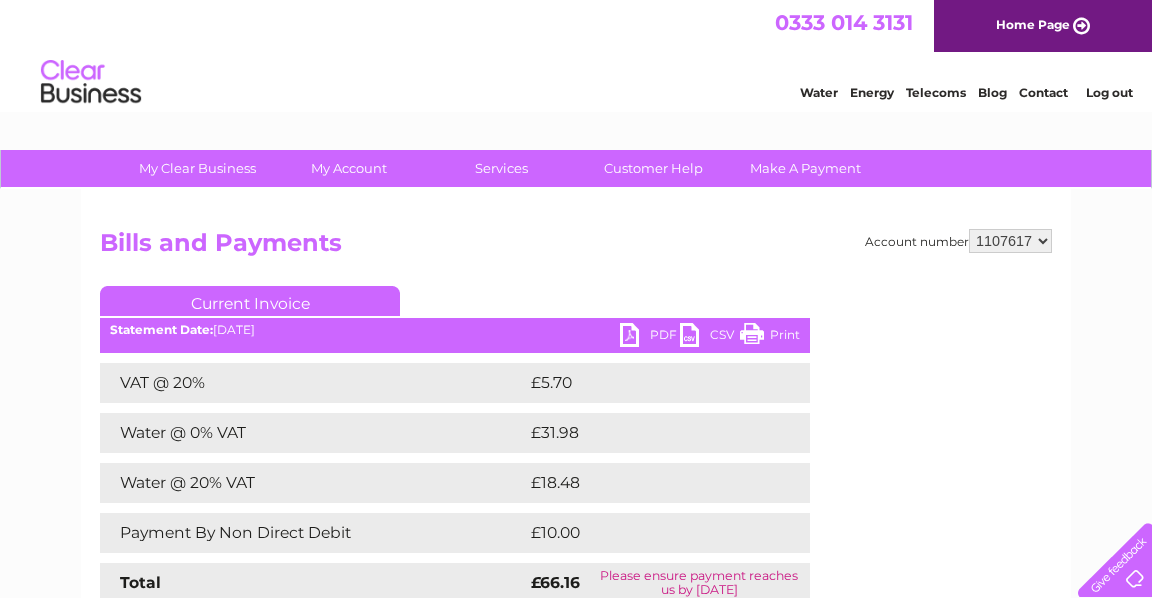 click on "PDF" at bounding box center [650, 337] 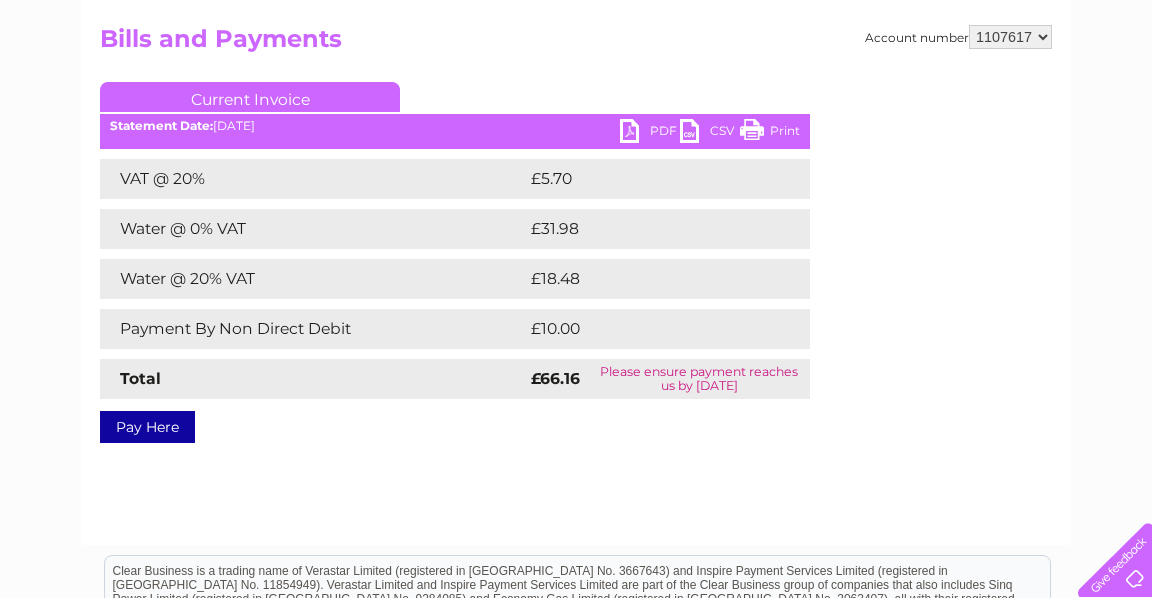 scroll, scrollTop: 36, scrollLeft: 0, axis: vertical 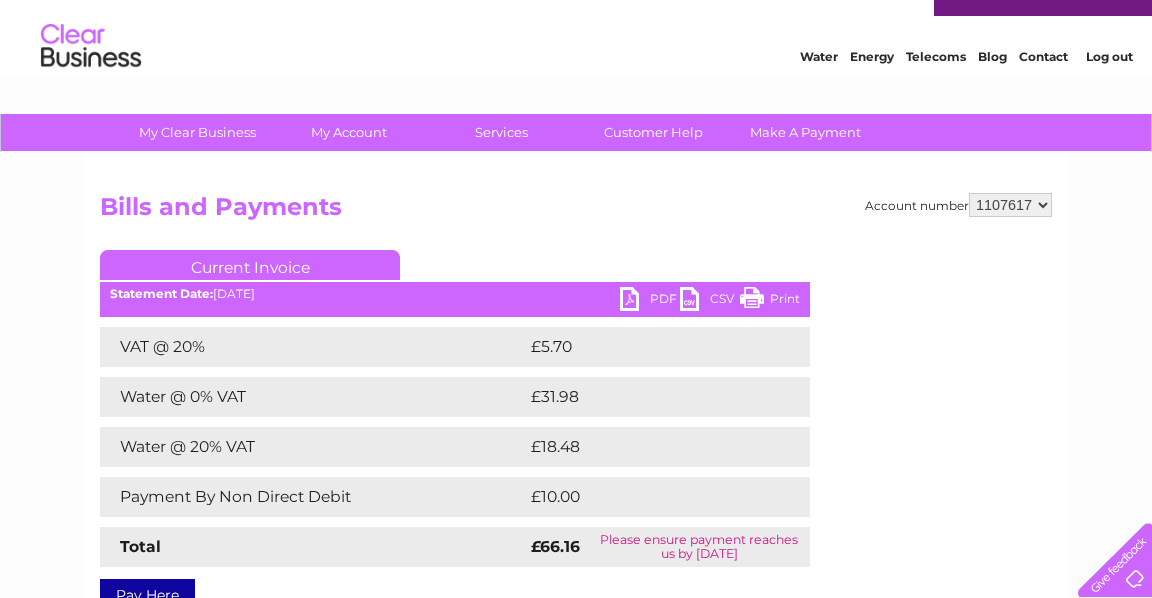 click on "Water" at bounding box center (819, 56) 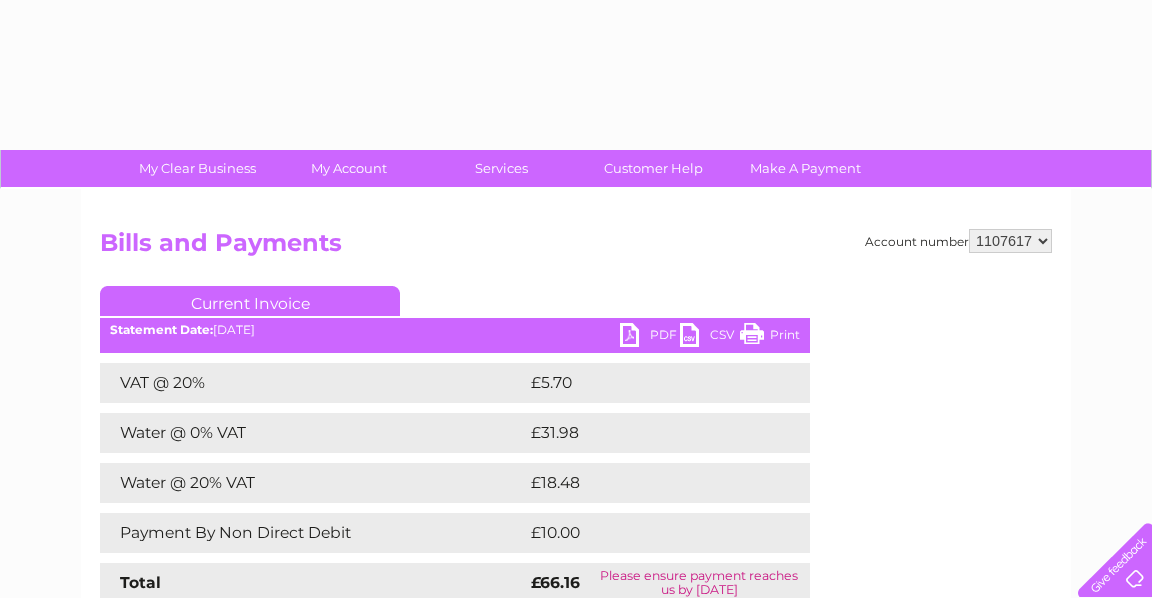 select on "1107617" 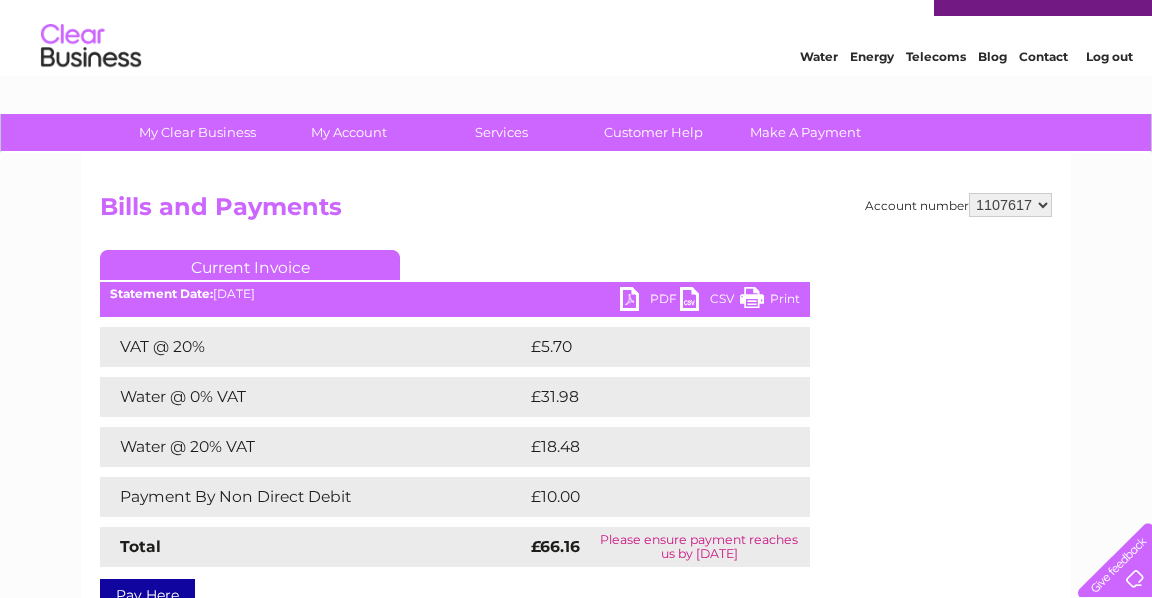 scroll, scrollTop: 0, scrollLeft: 0, axis: both 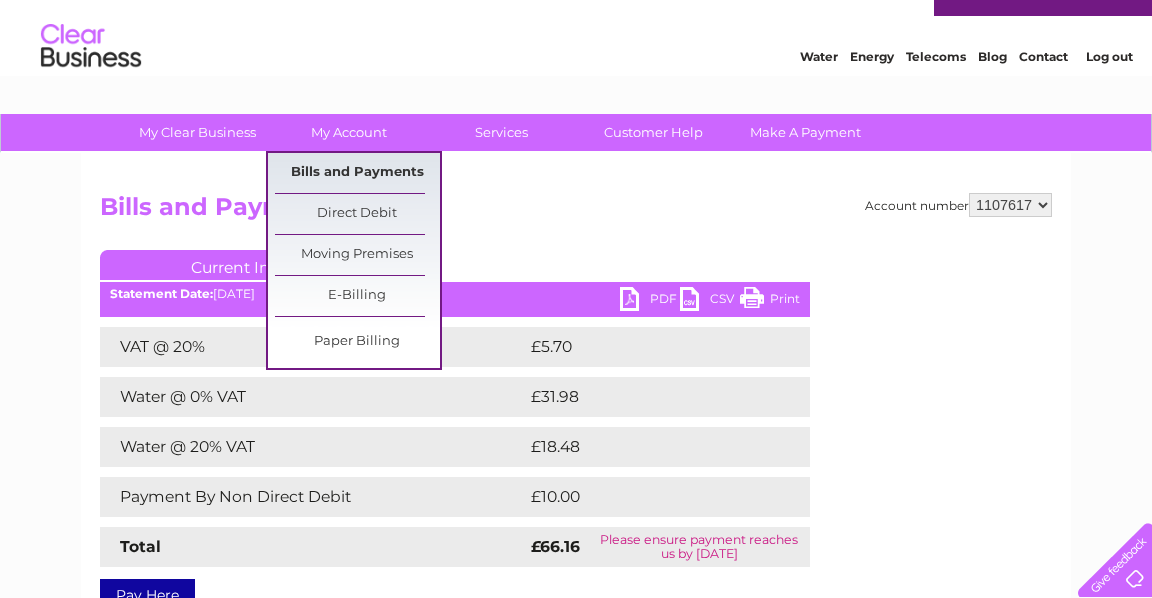 click on "Bills and Payments" at bounding box center (357, 173) 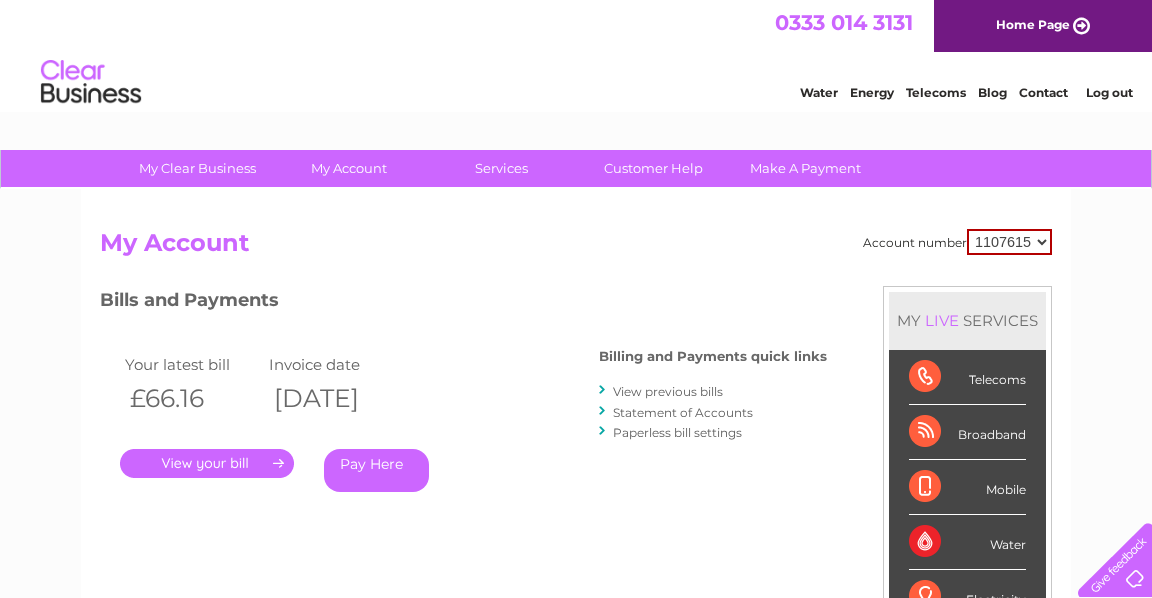 scroll, scrollTop: 0, scrollLeft: 0, axis: both 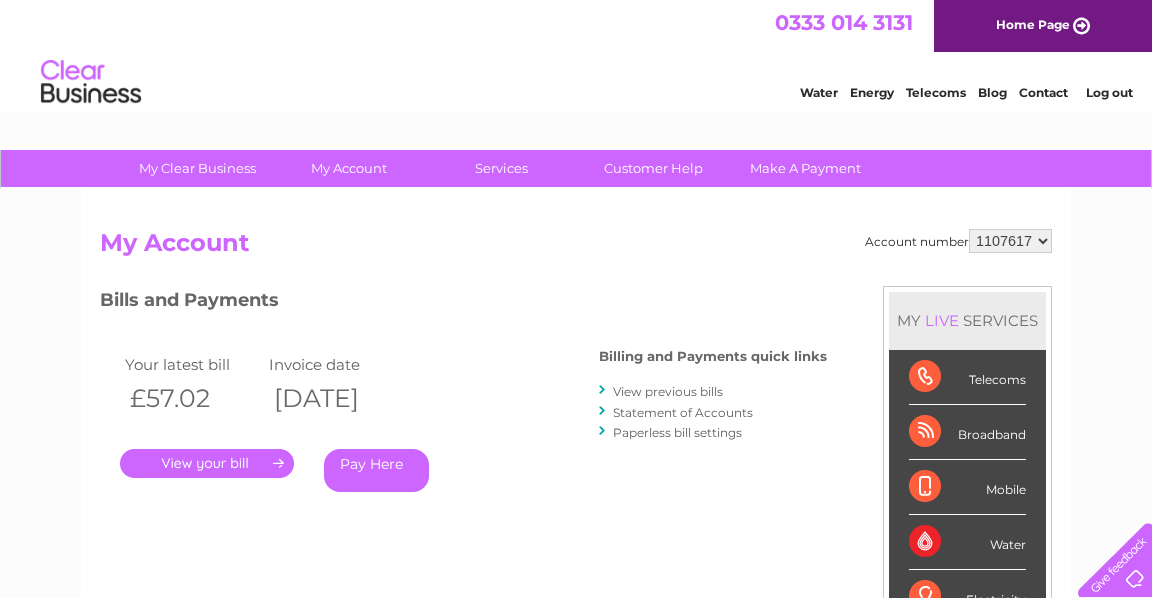click on "." at bounding box center [207, 463] 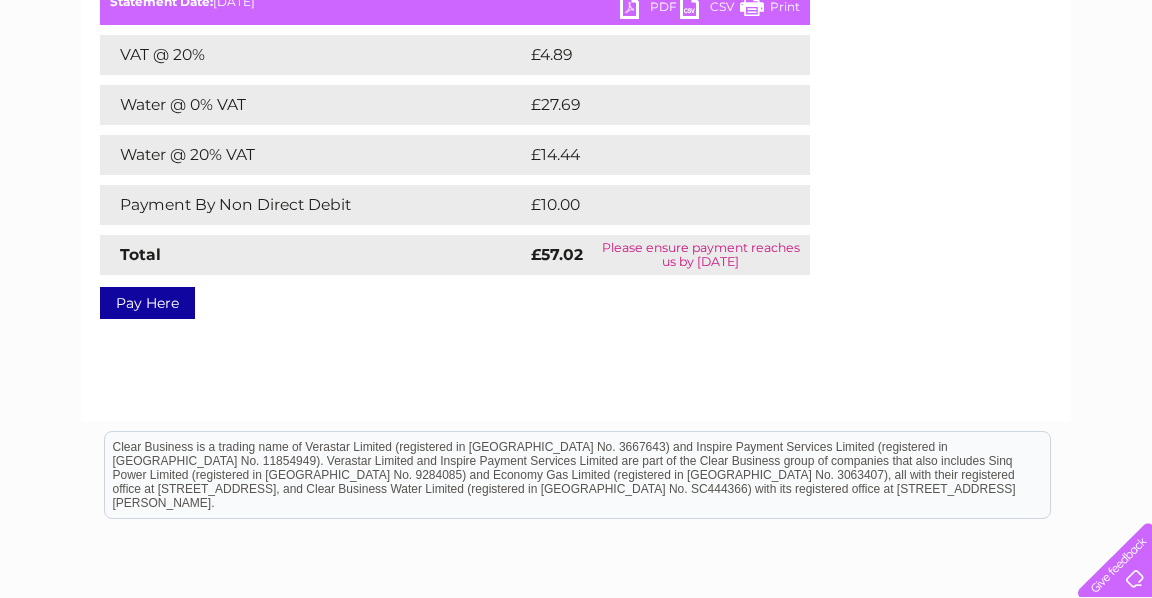 scroll, scrollTop: 200, scrollLeft: 0, axis: vertical 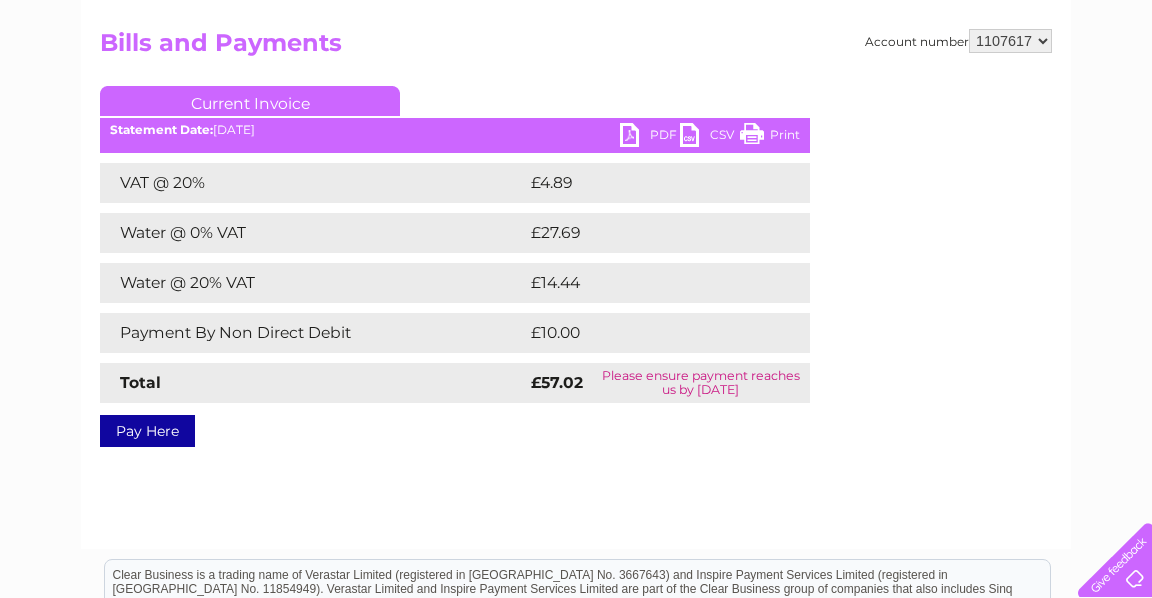 click on "PDF" at bounding box center (650, 137) 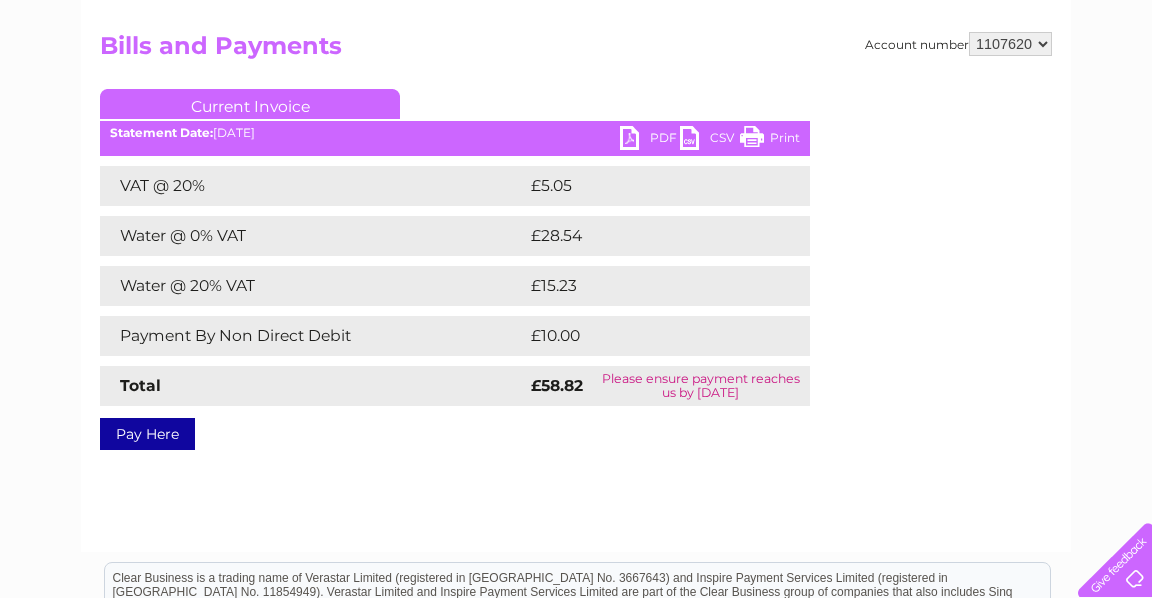 scroll, scrollTop: 184, scrollLeft: 0, axis: vertical 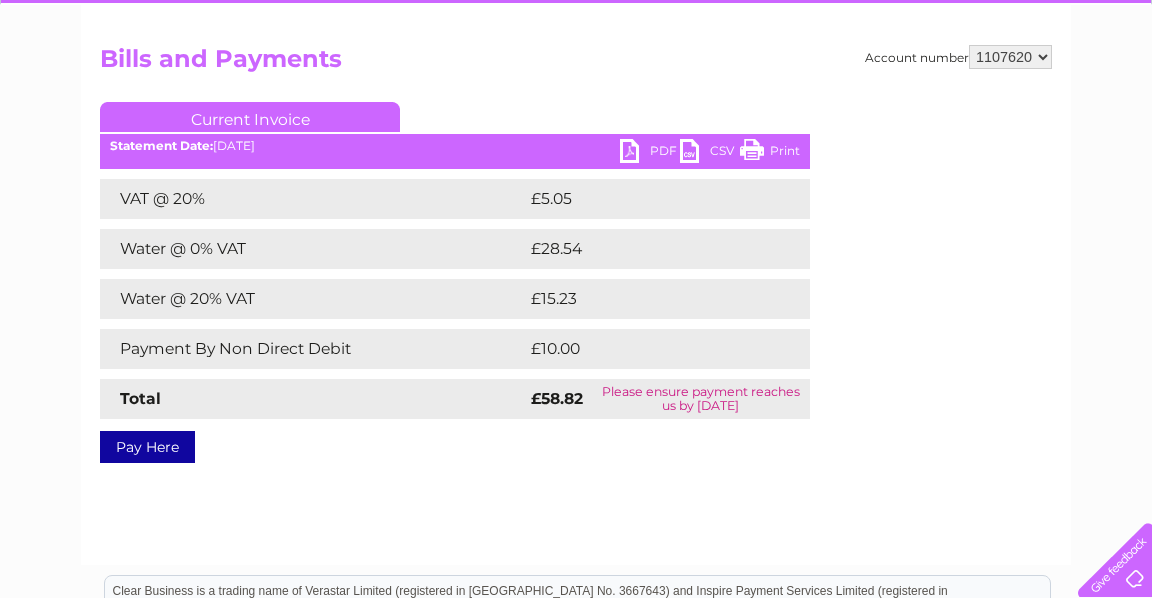 click on "PDF" at bounding box center (650, 153) 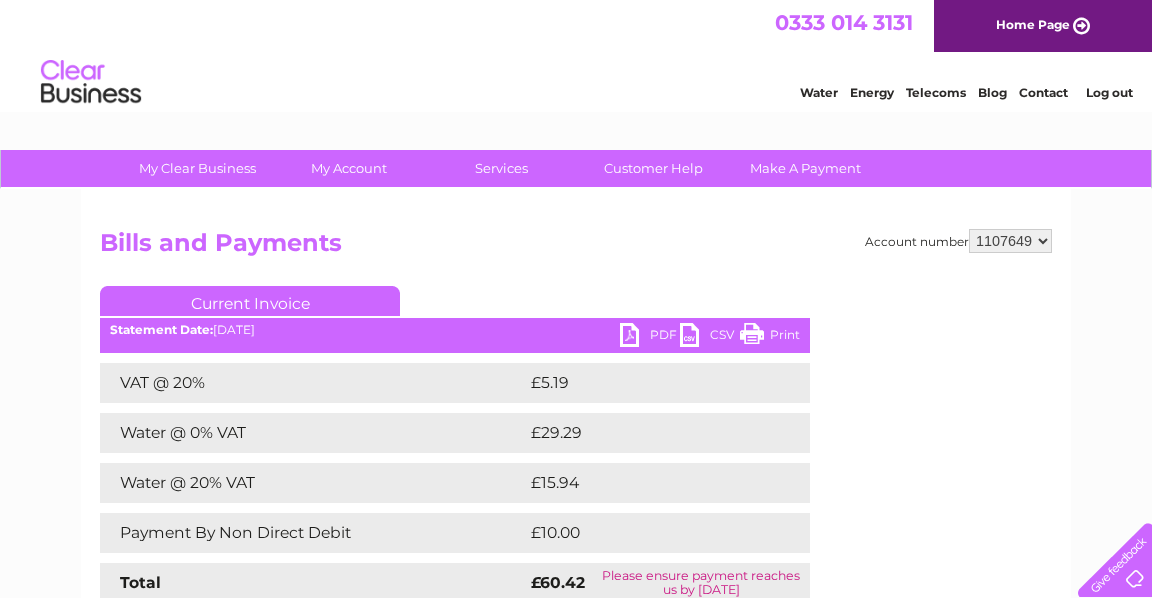 scroll, scrollTop: 0, scrollLeft: 0, axis: both 